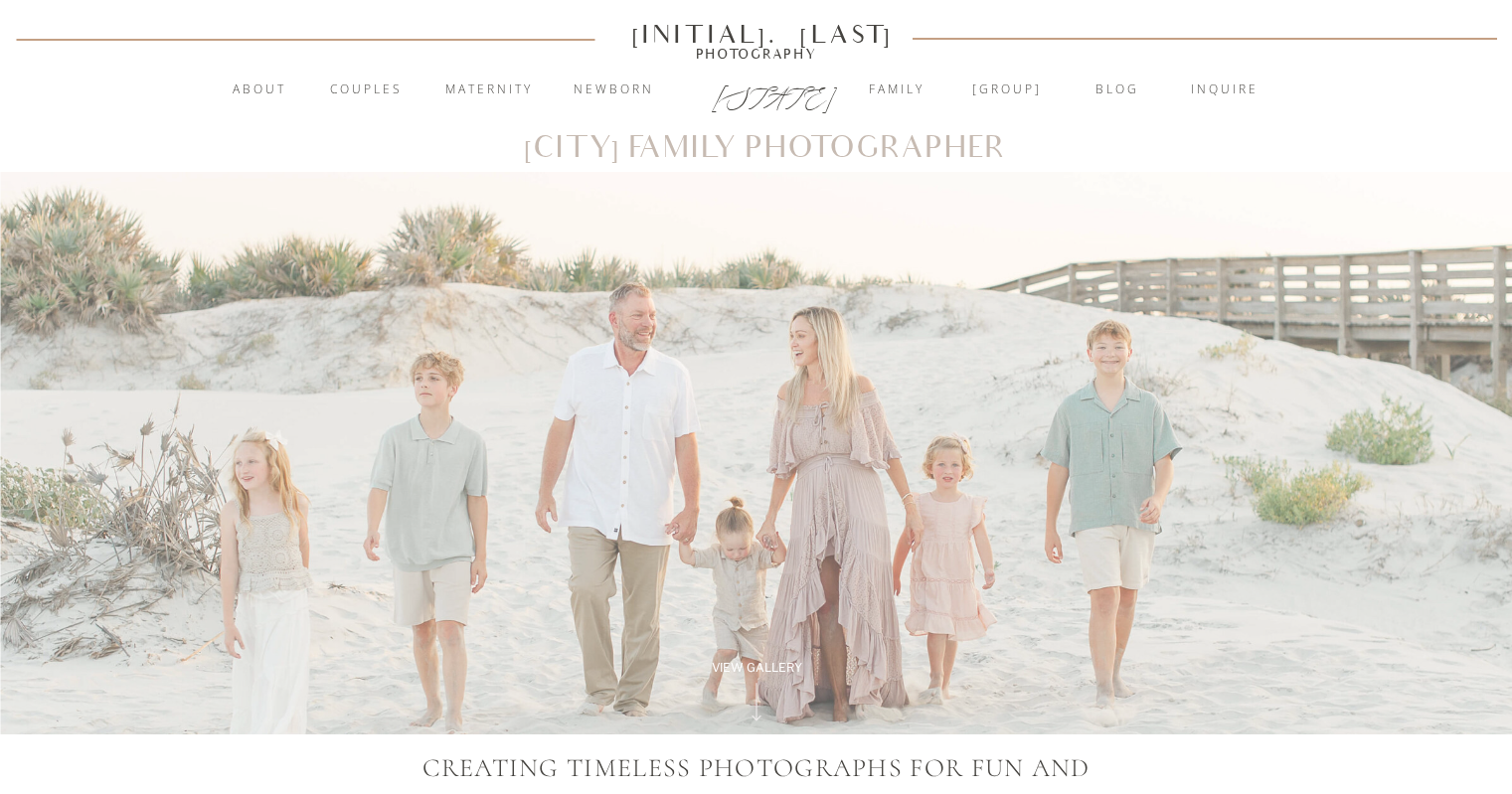 scroll, scrollTop: 0, scrollLeft: 0, axis: both 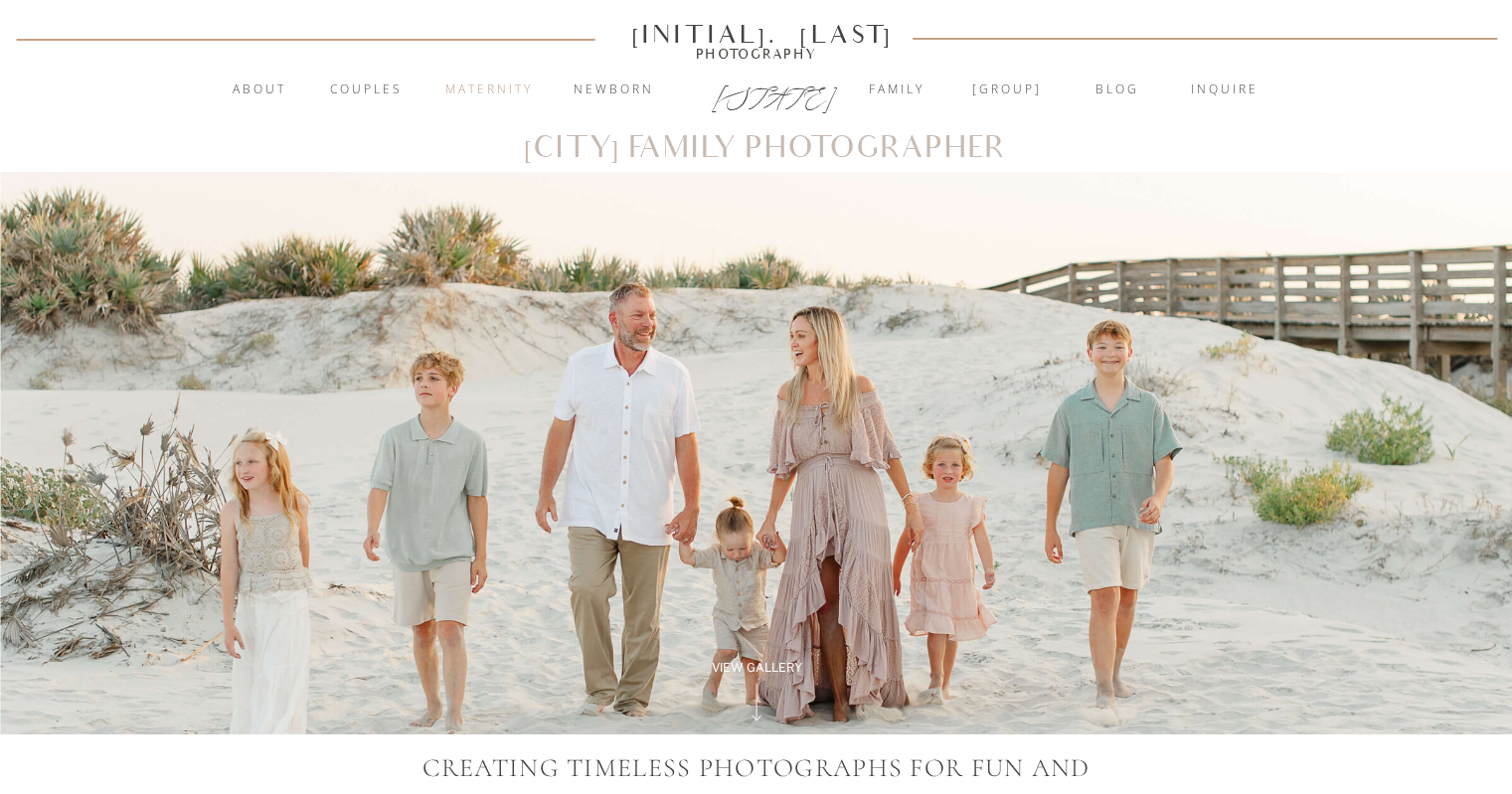 click on "Maternity" at bounding box center [489, 90] 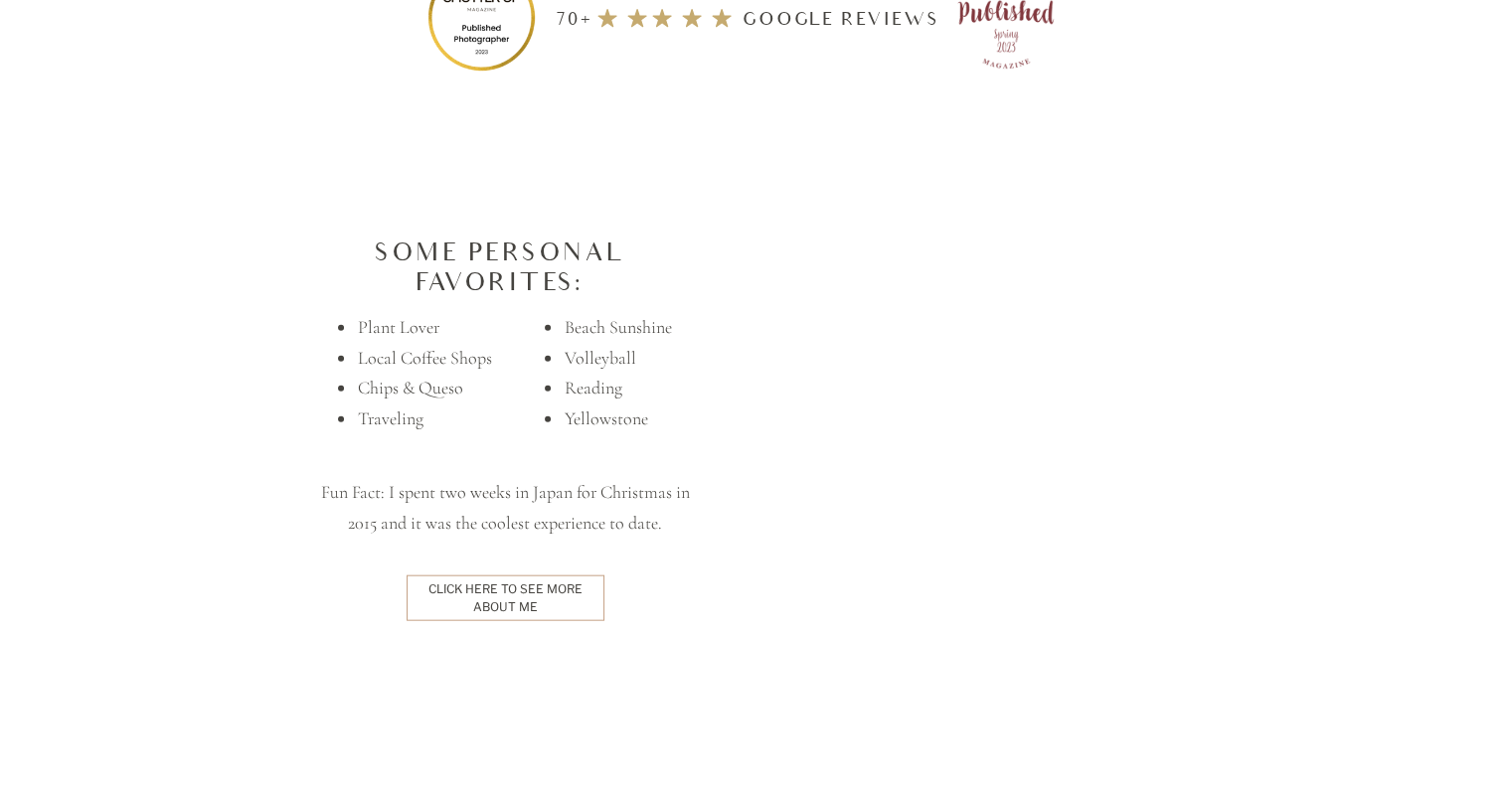 scroll, scrollTop: 5167, scrollLeft: 0, axis: vertical 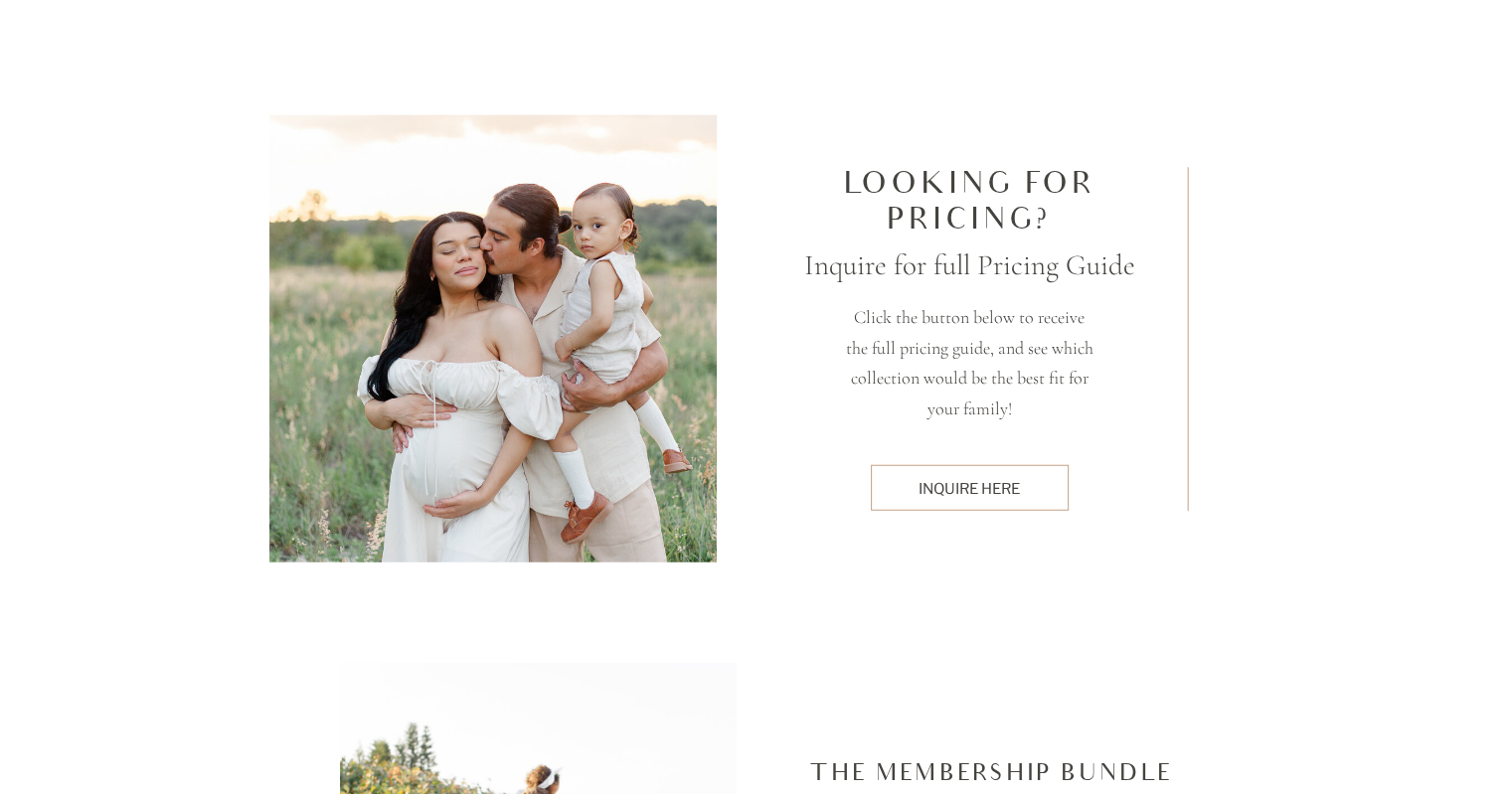 click on "inquire here" at bounding box center [969, 488] 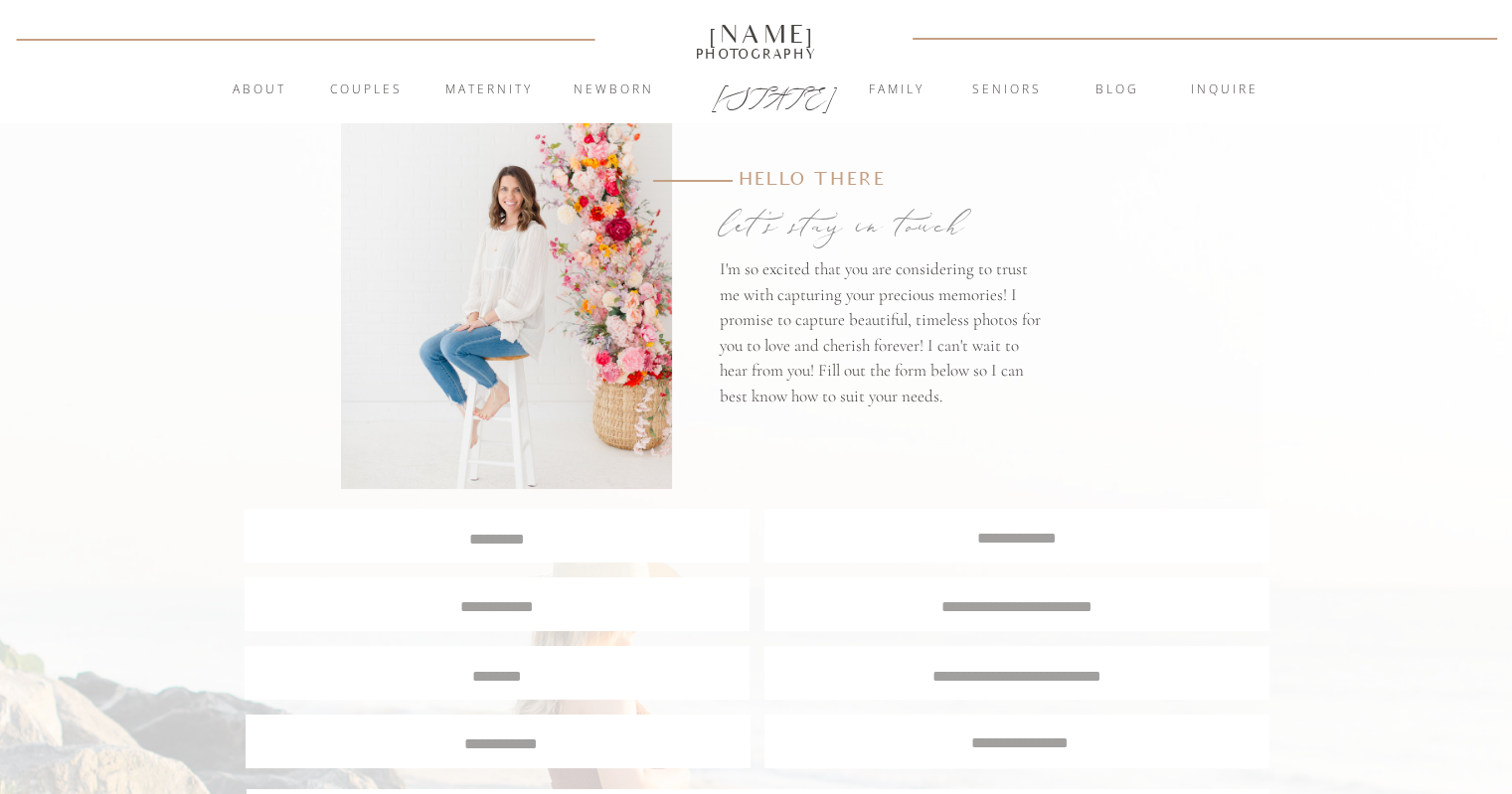 scroll, scrollTop: 397, scrollLeft: 0, axis: vertical 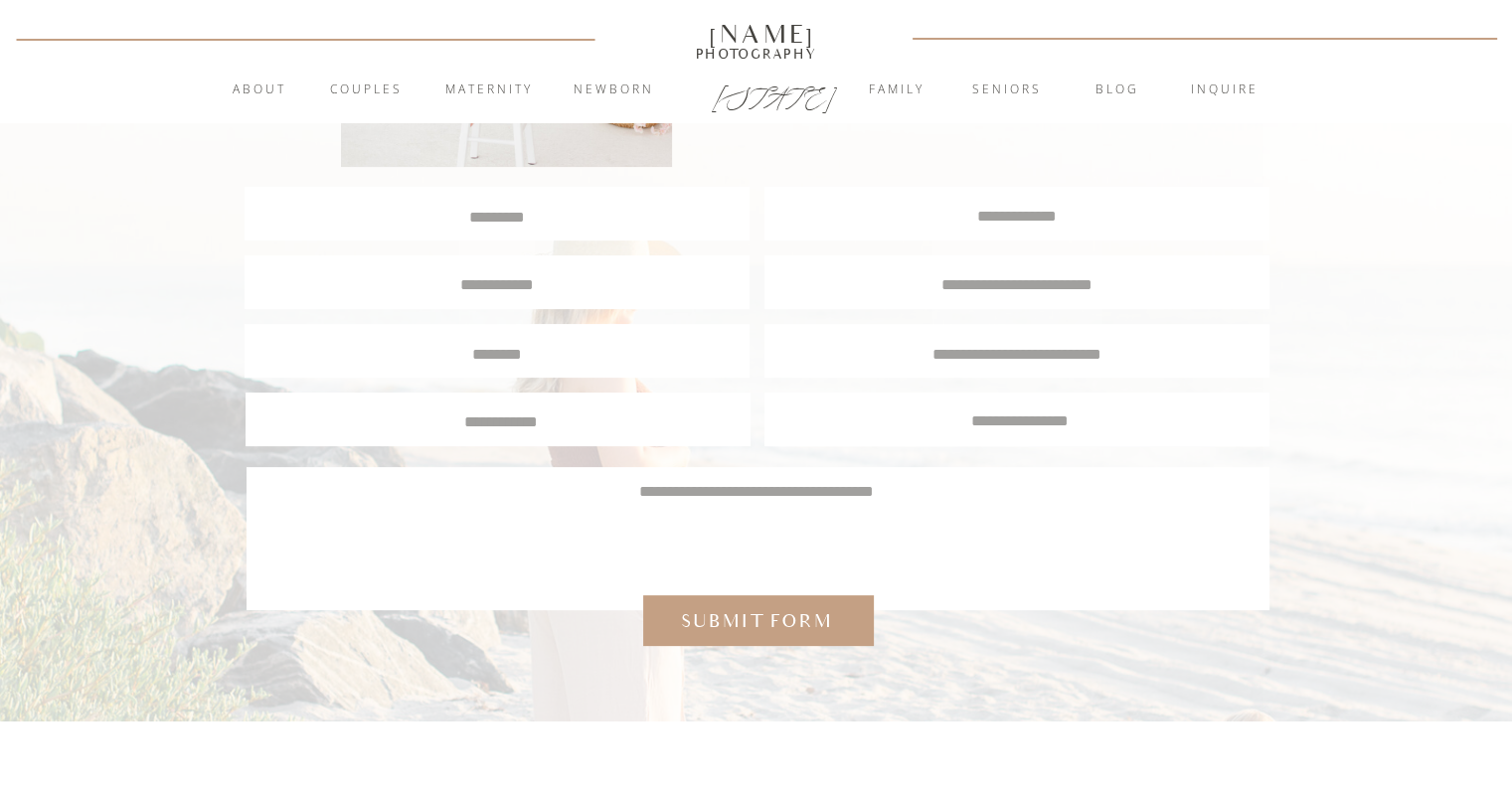 click at bounding box center (497, 215) 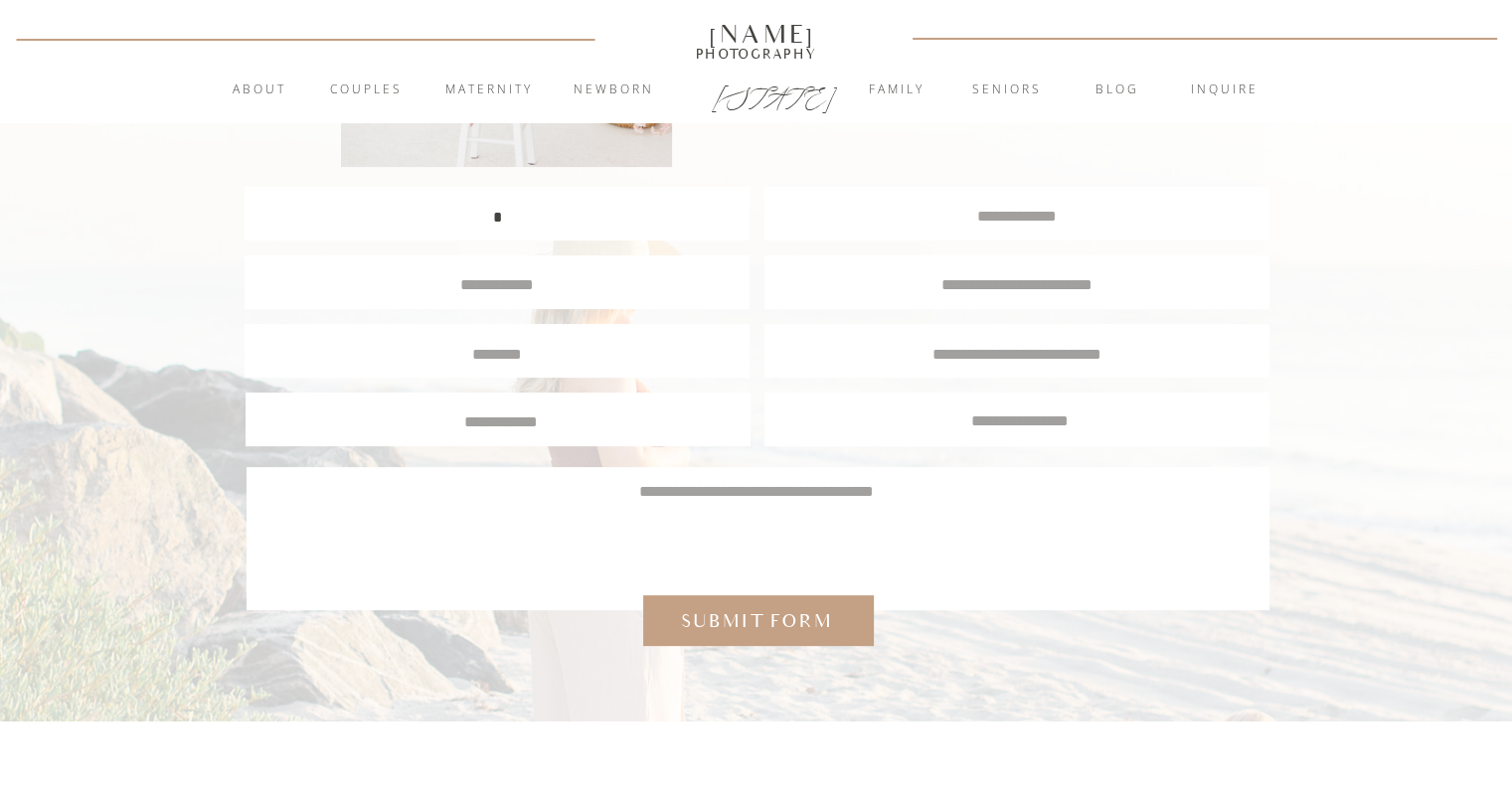 scroll, scrollTop: 1, scrollLeft: 0, axis: vertical 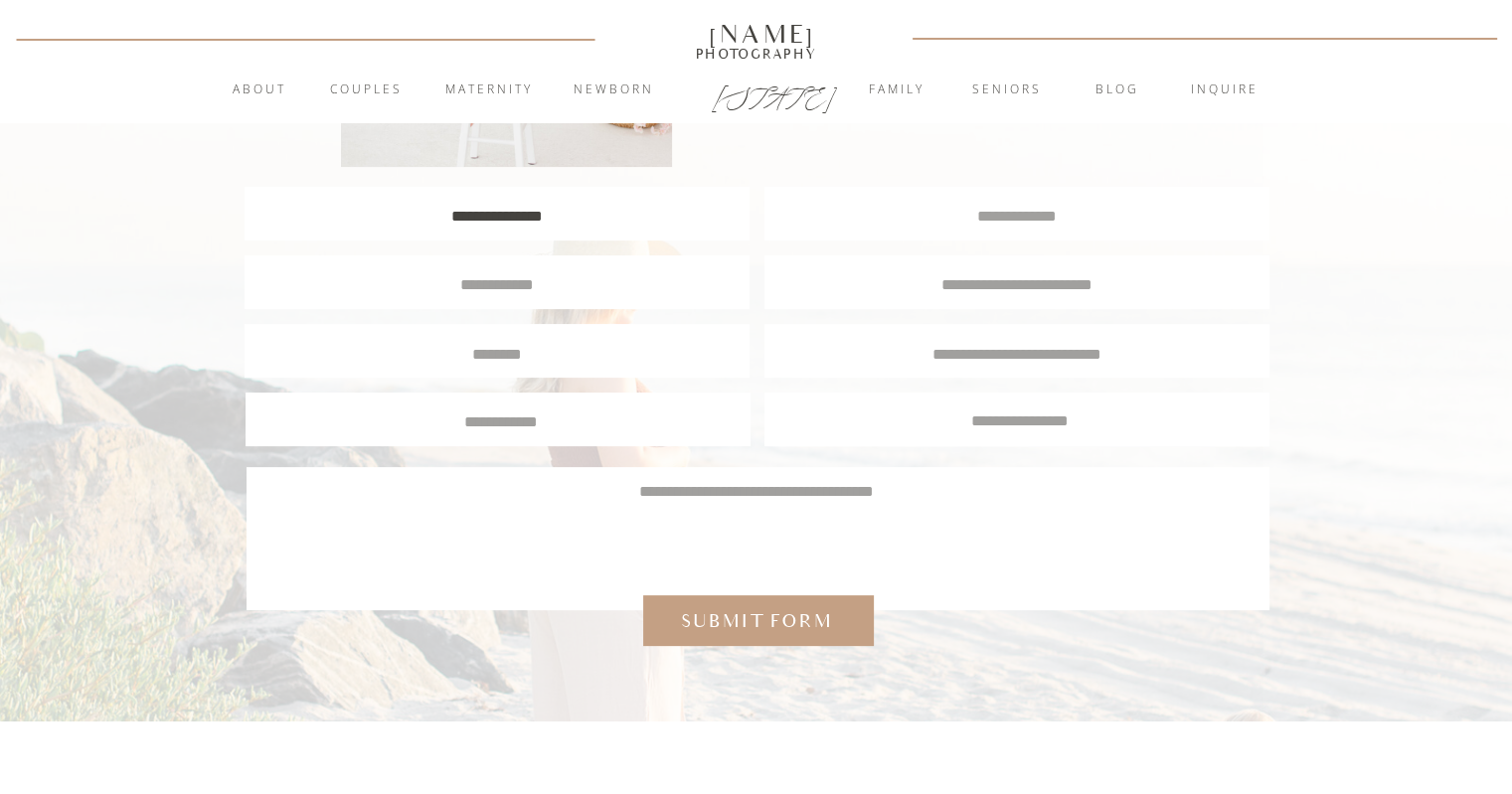 type on "**********" 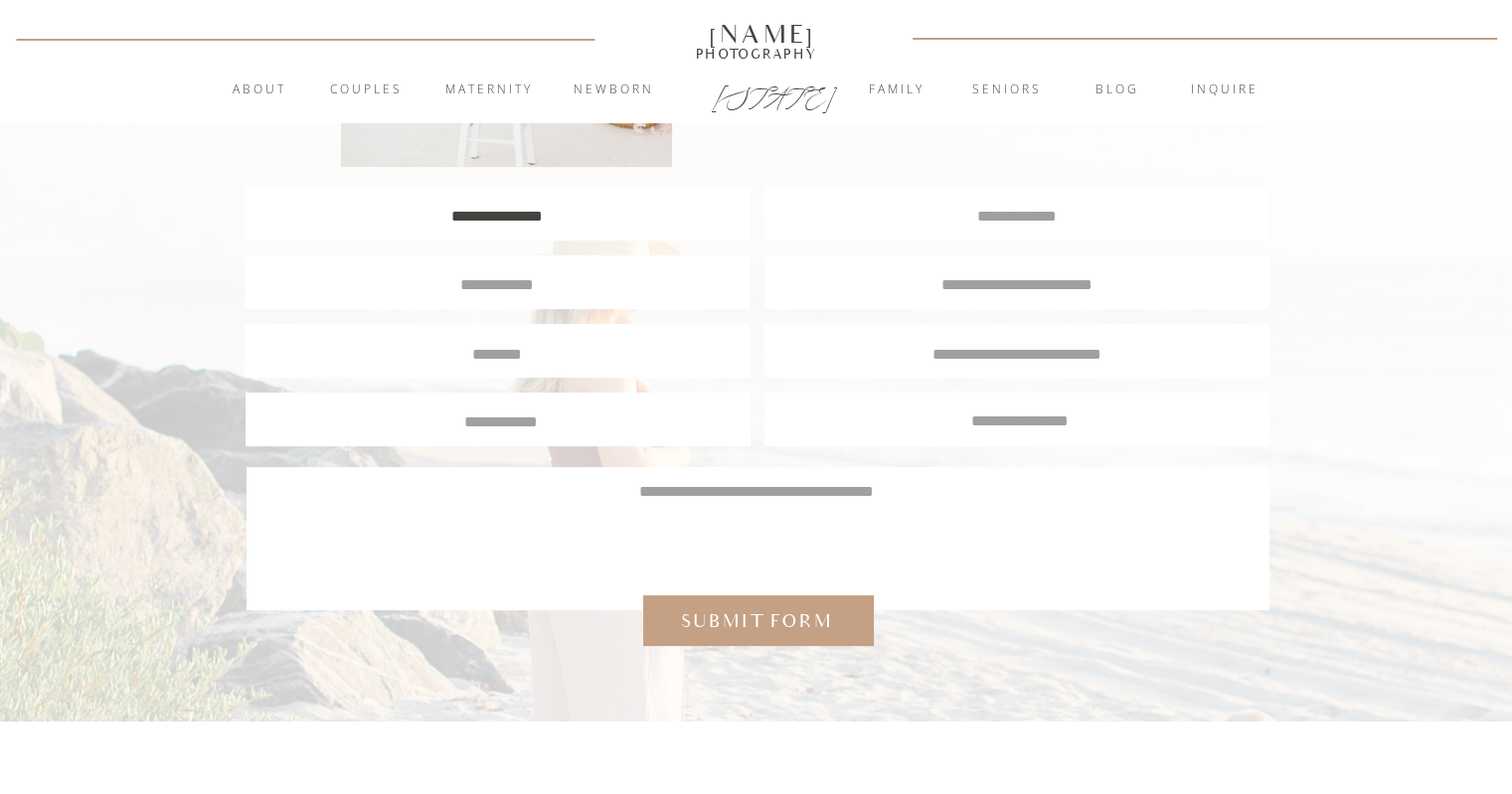scroll, scrollTop: 2, scrollLeft: 0, axis: vertical 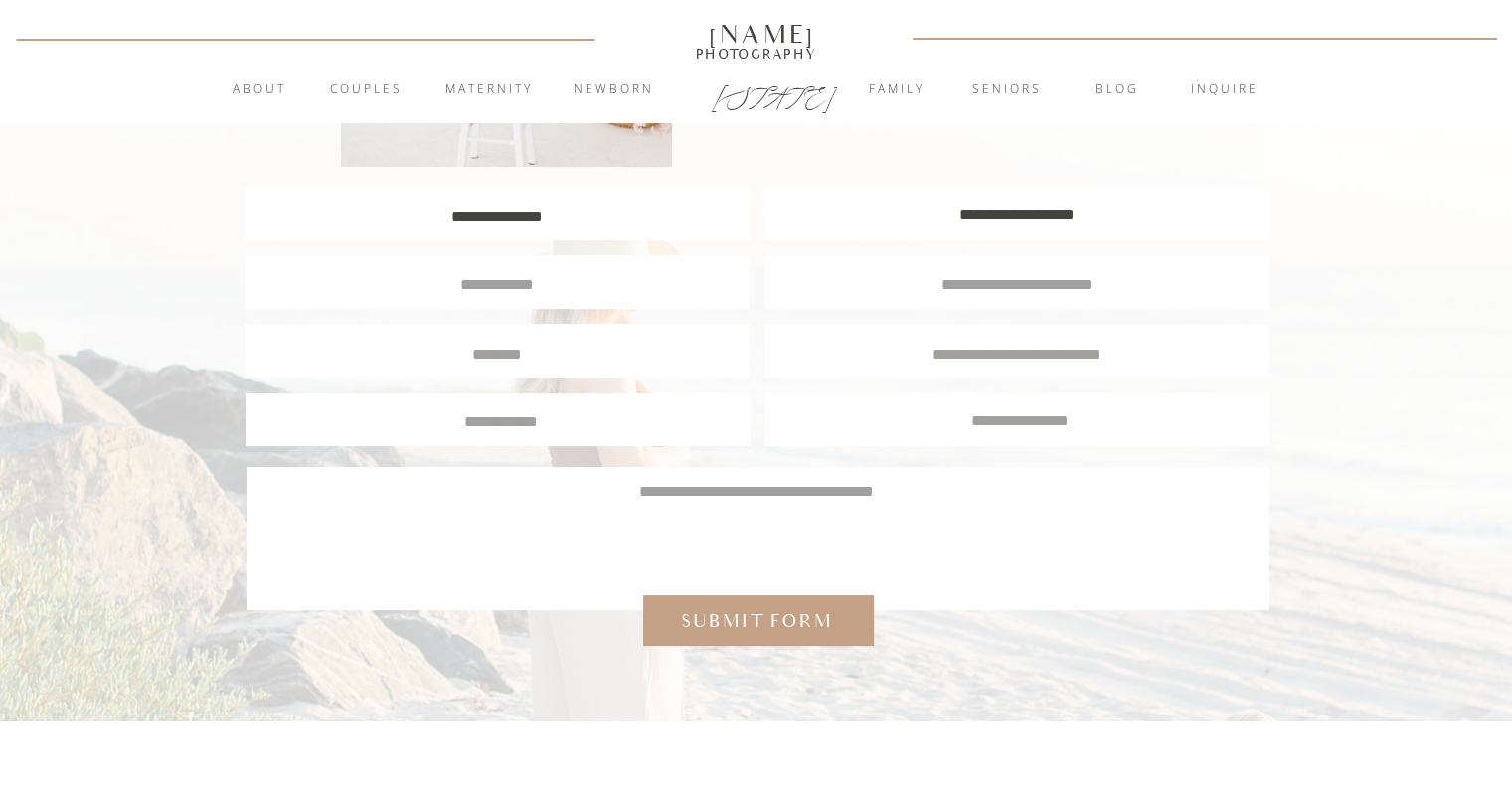 type on "**********" 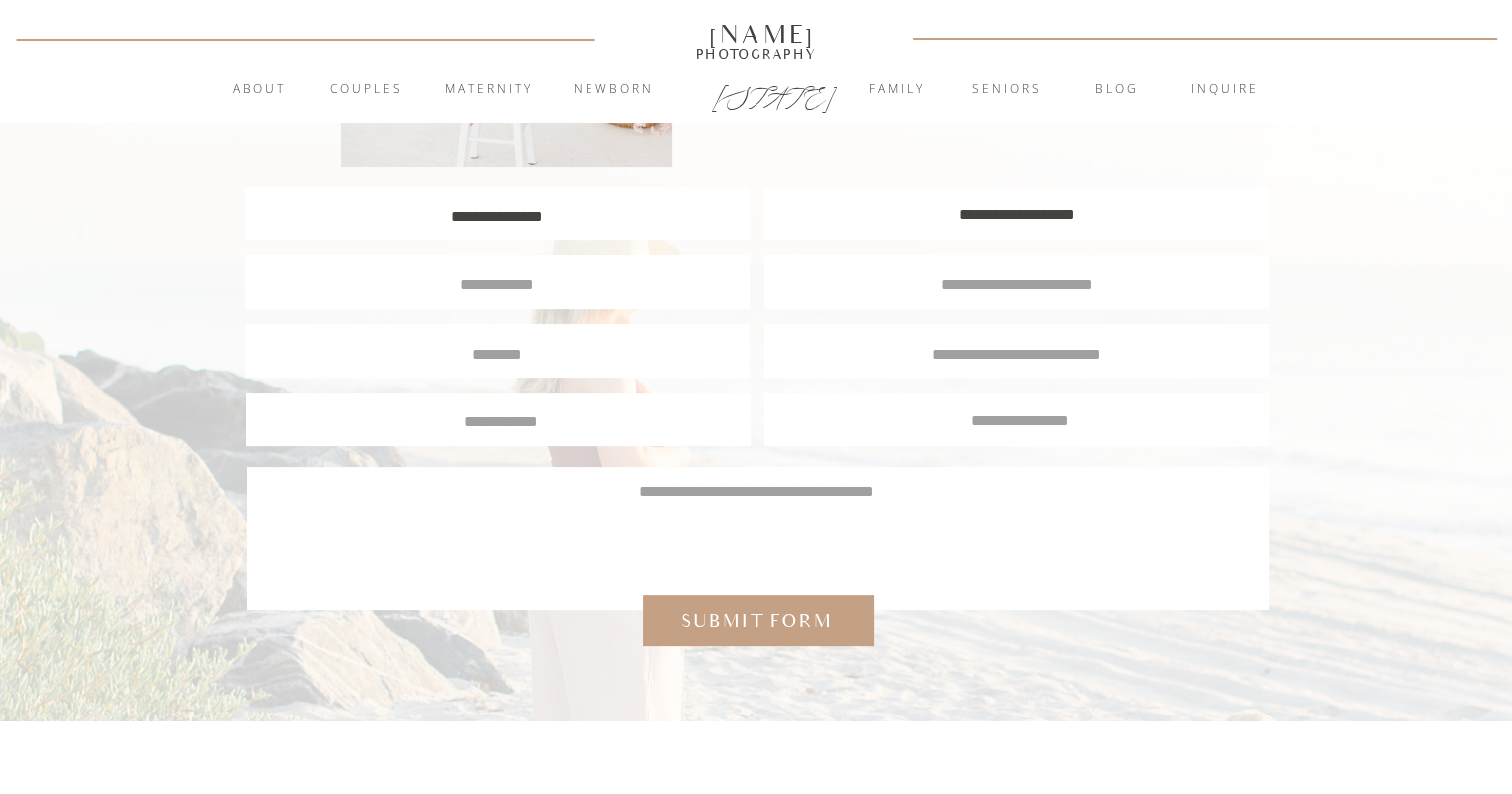 scroll, scrollTop: 1, scrollLeft: 0, axis: vertical 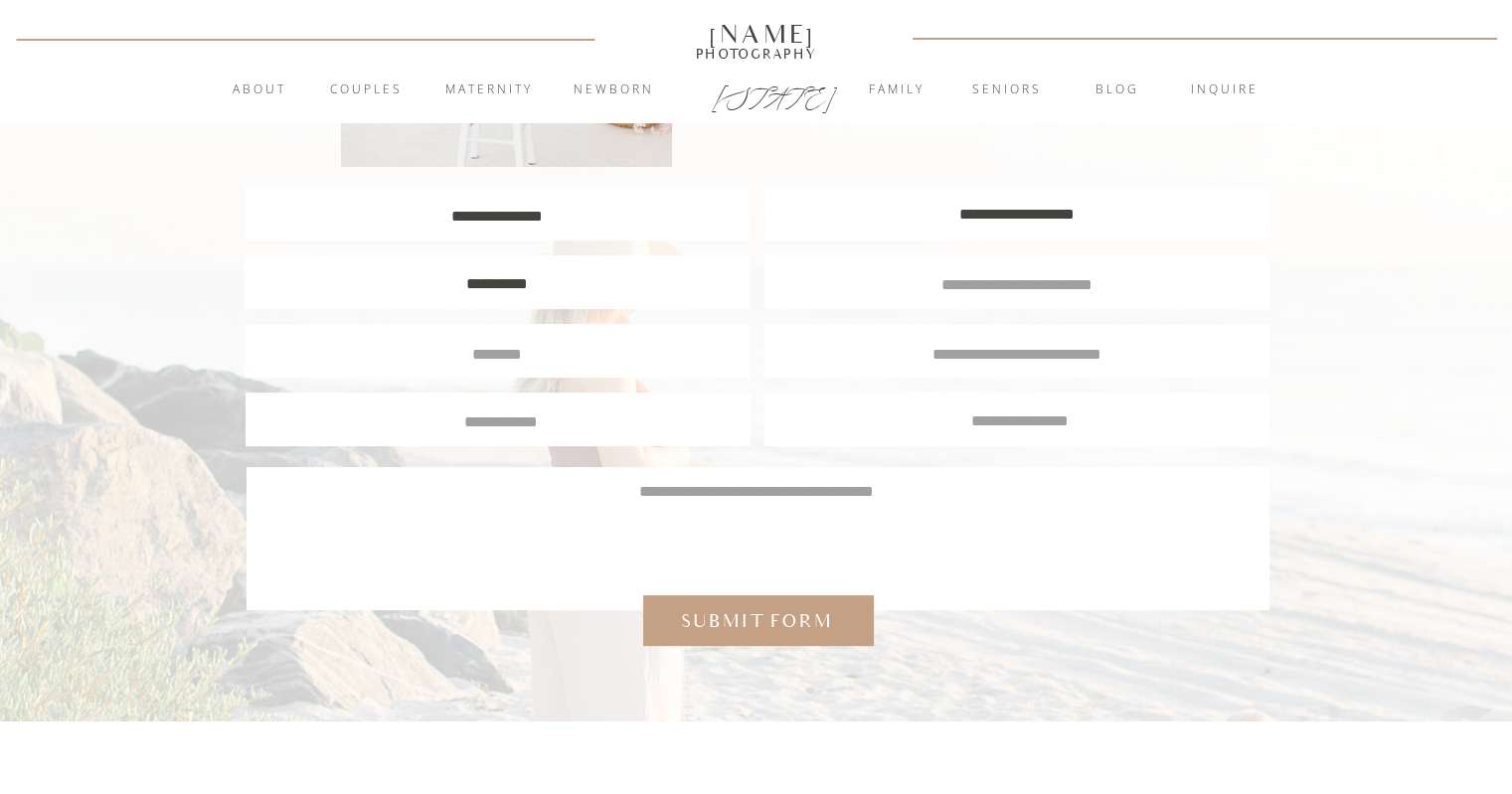 type on "**********" 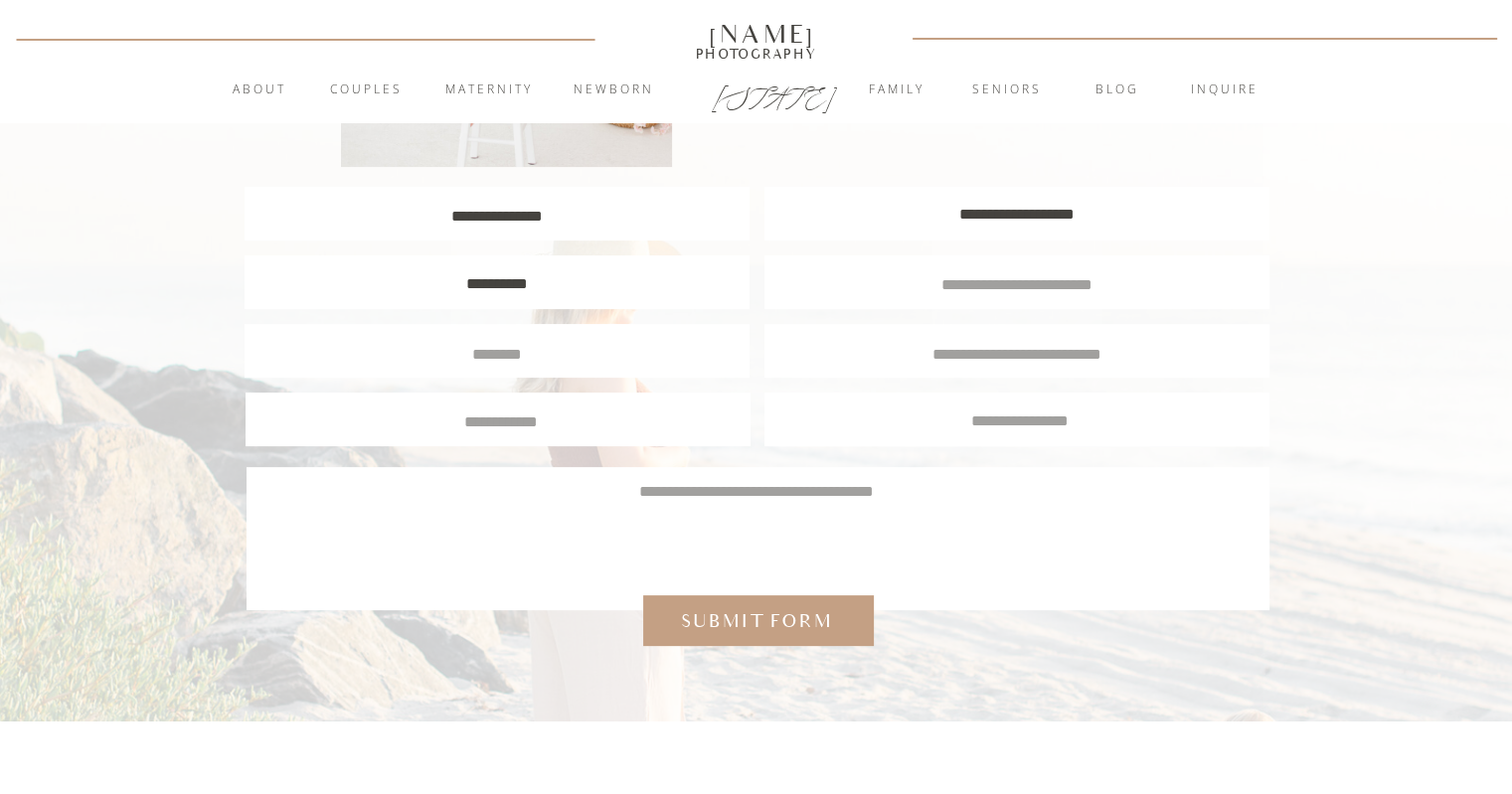 scroll, scrollTop: 1, scrollLeft: 0, axis: vertical 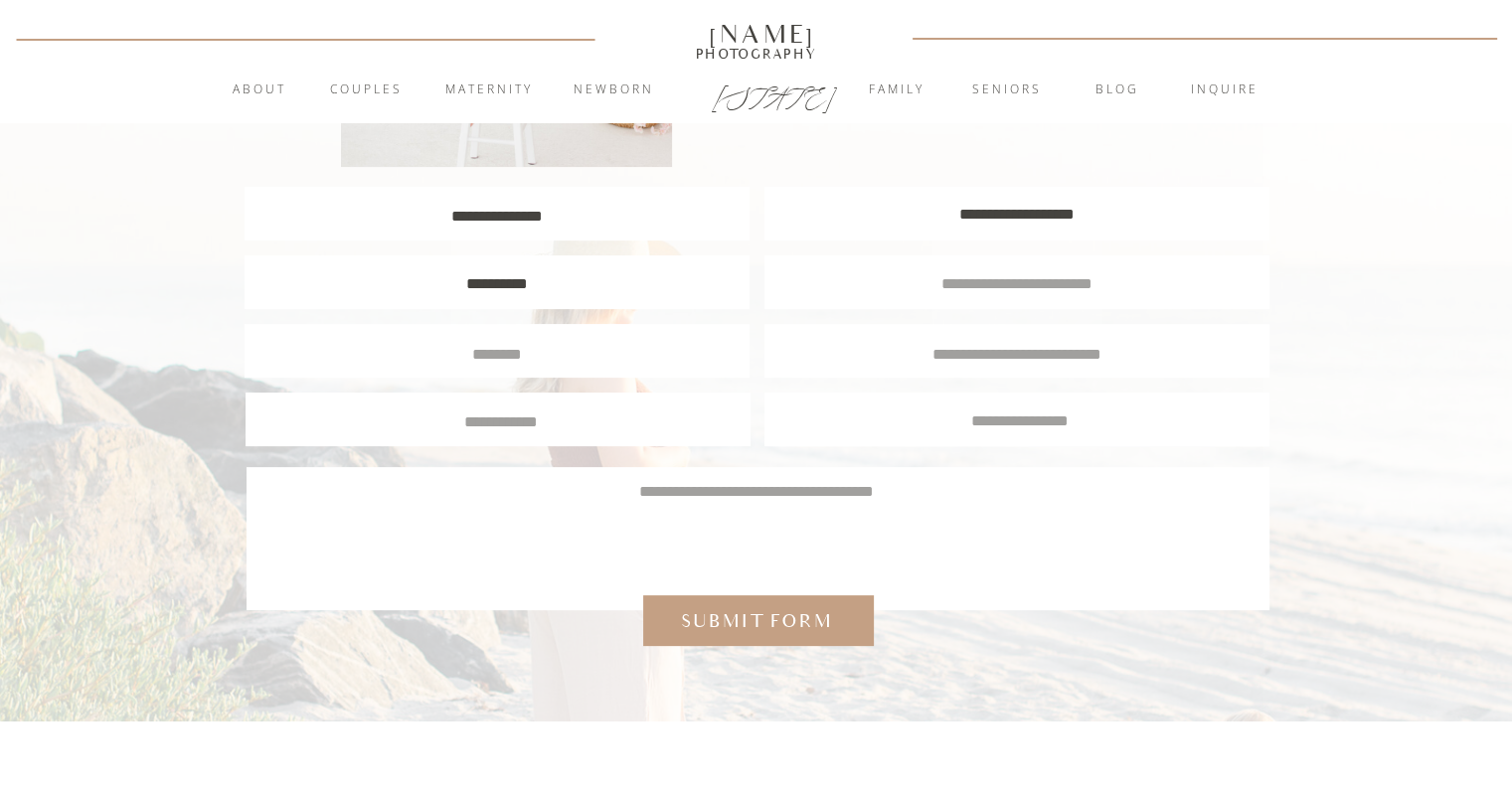 click at bounding box center [1017, 282] 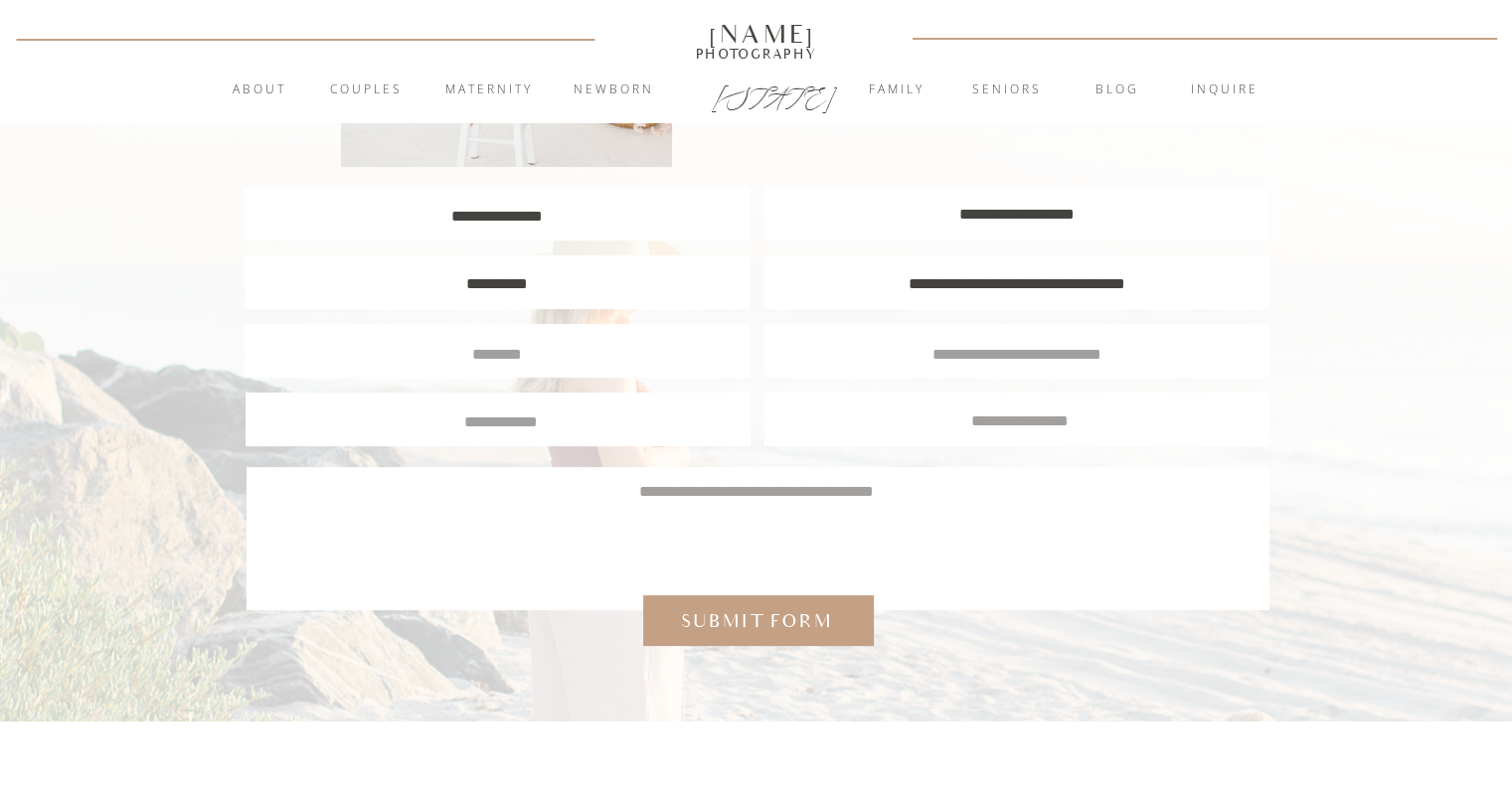 click at bounding box center (1017, 282) 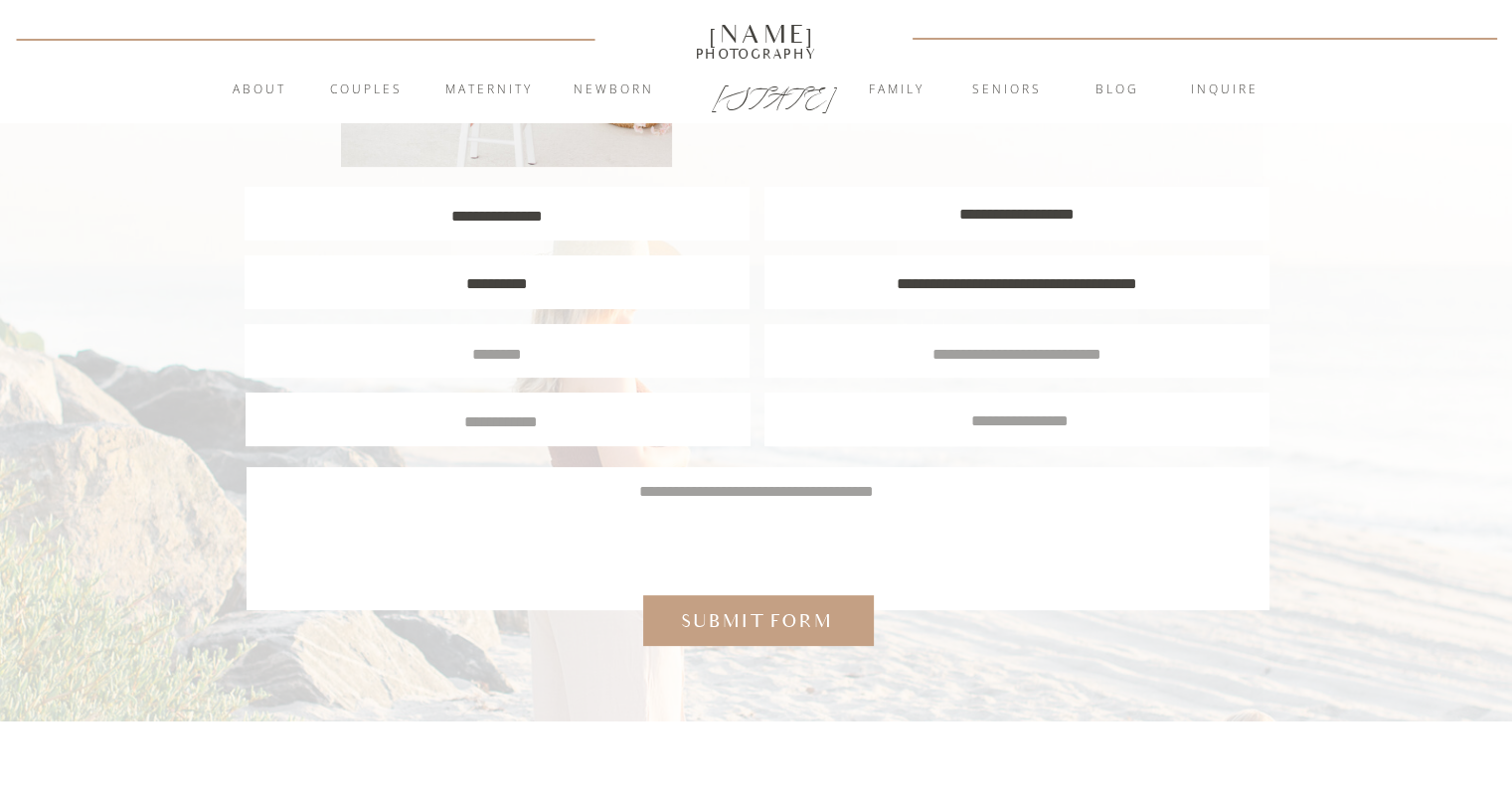 type on "**********" 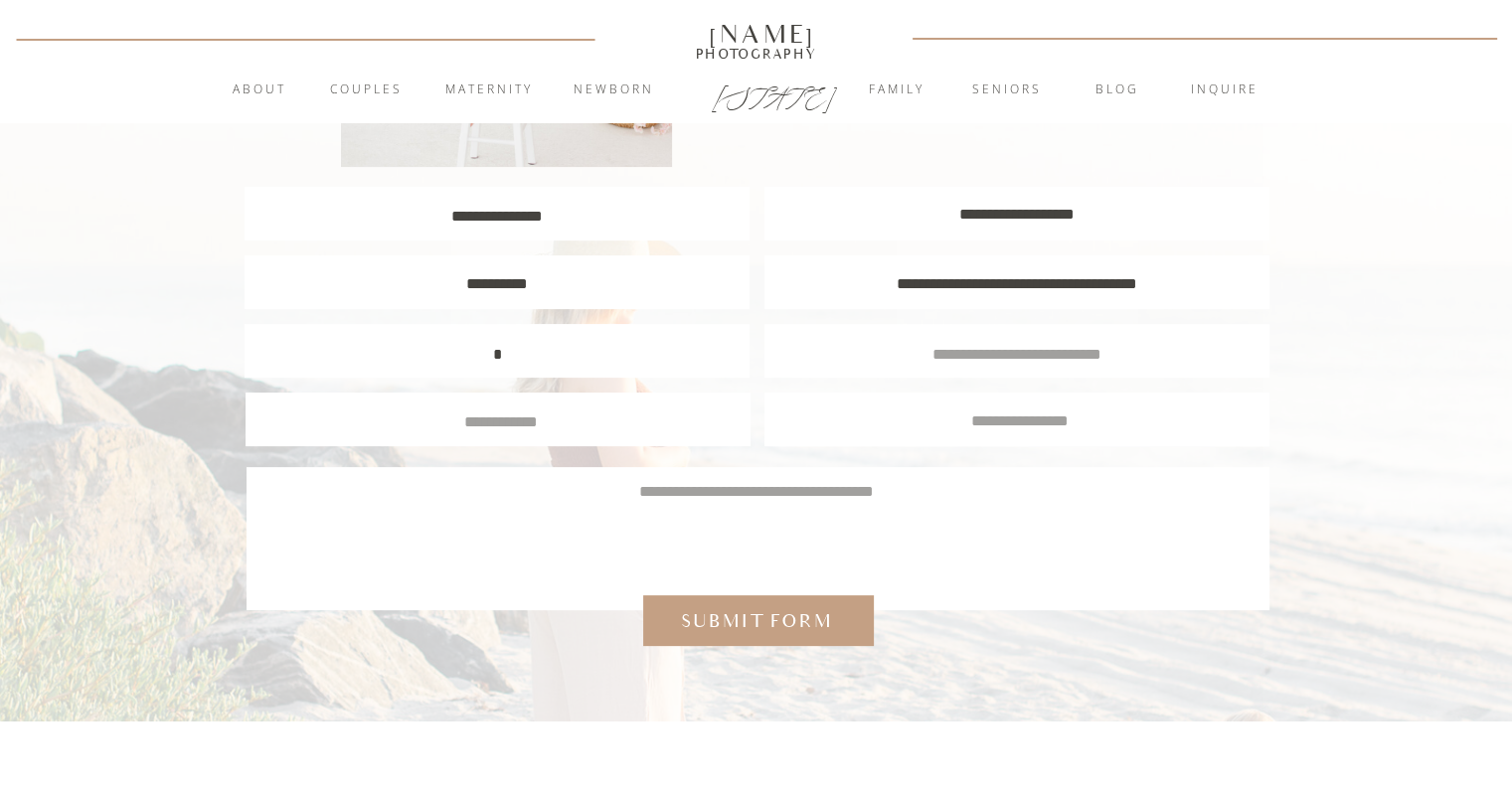 scroll, scrollTop: 2, scrollLeft: 0, axis: vertical 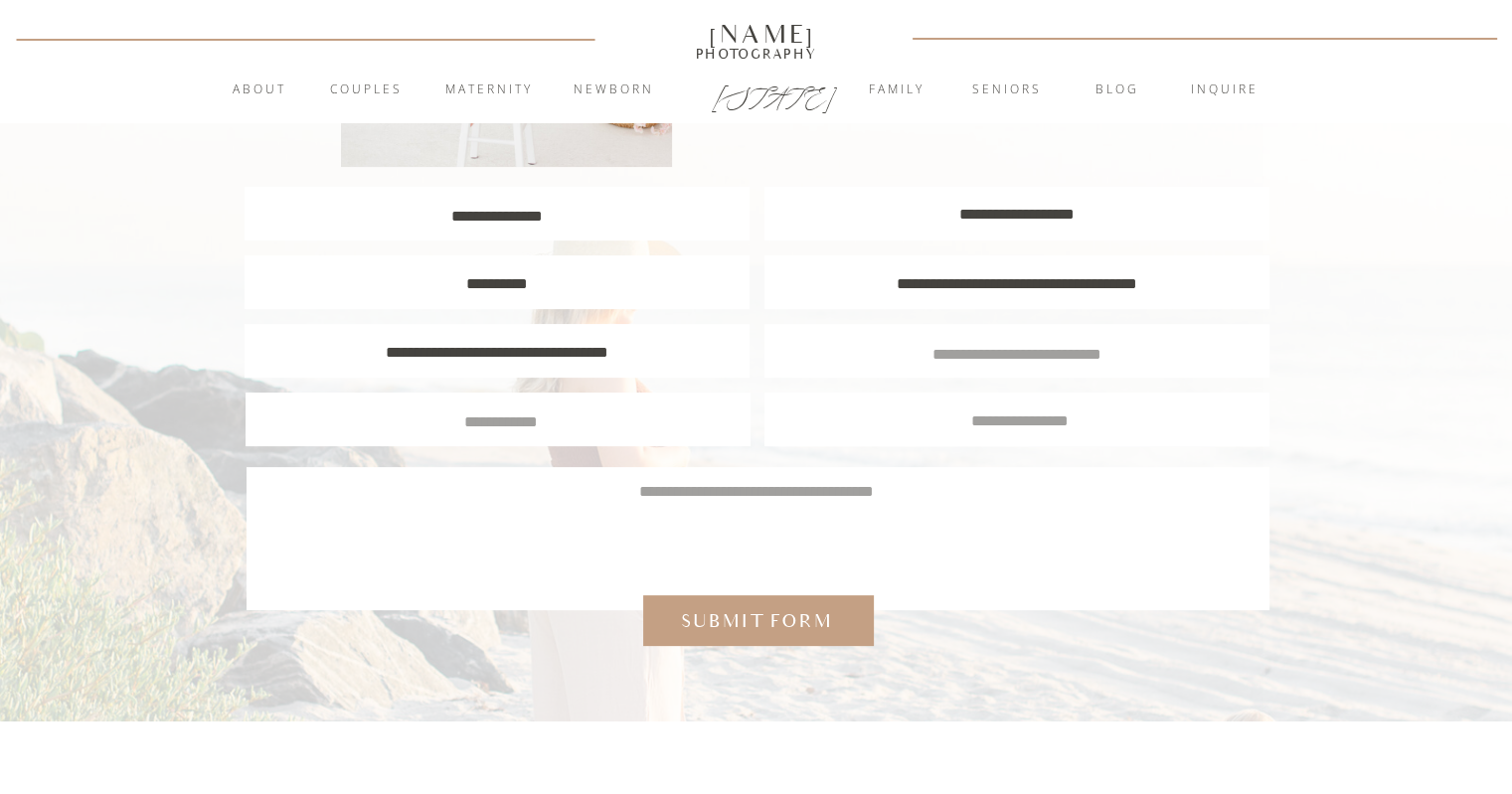 type on "**********" 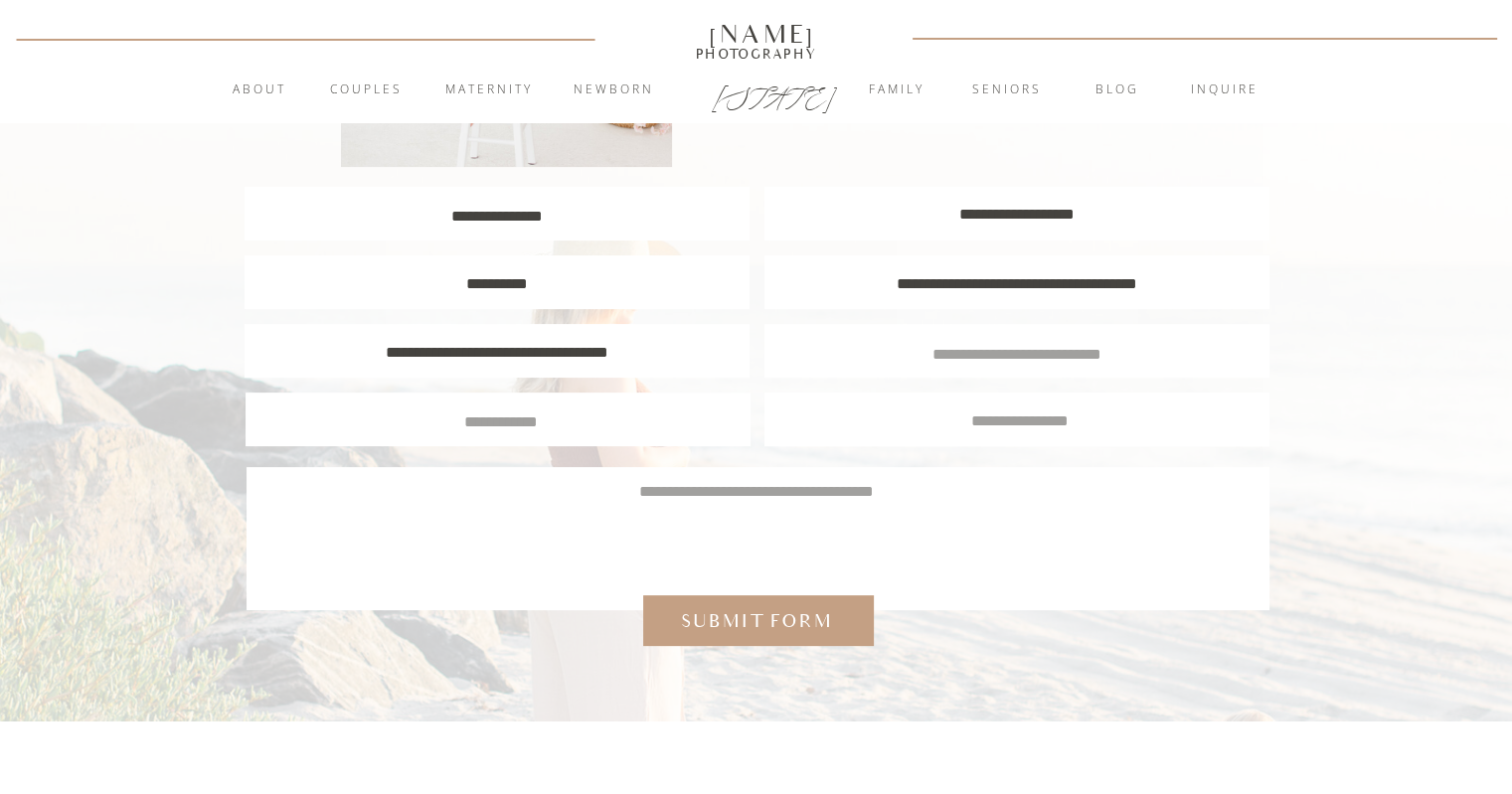 scroll, scrollTop: 2, scrollLeft: 0, axis: vertical 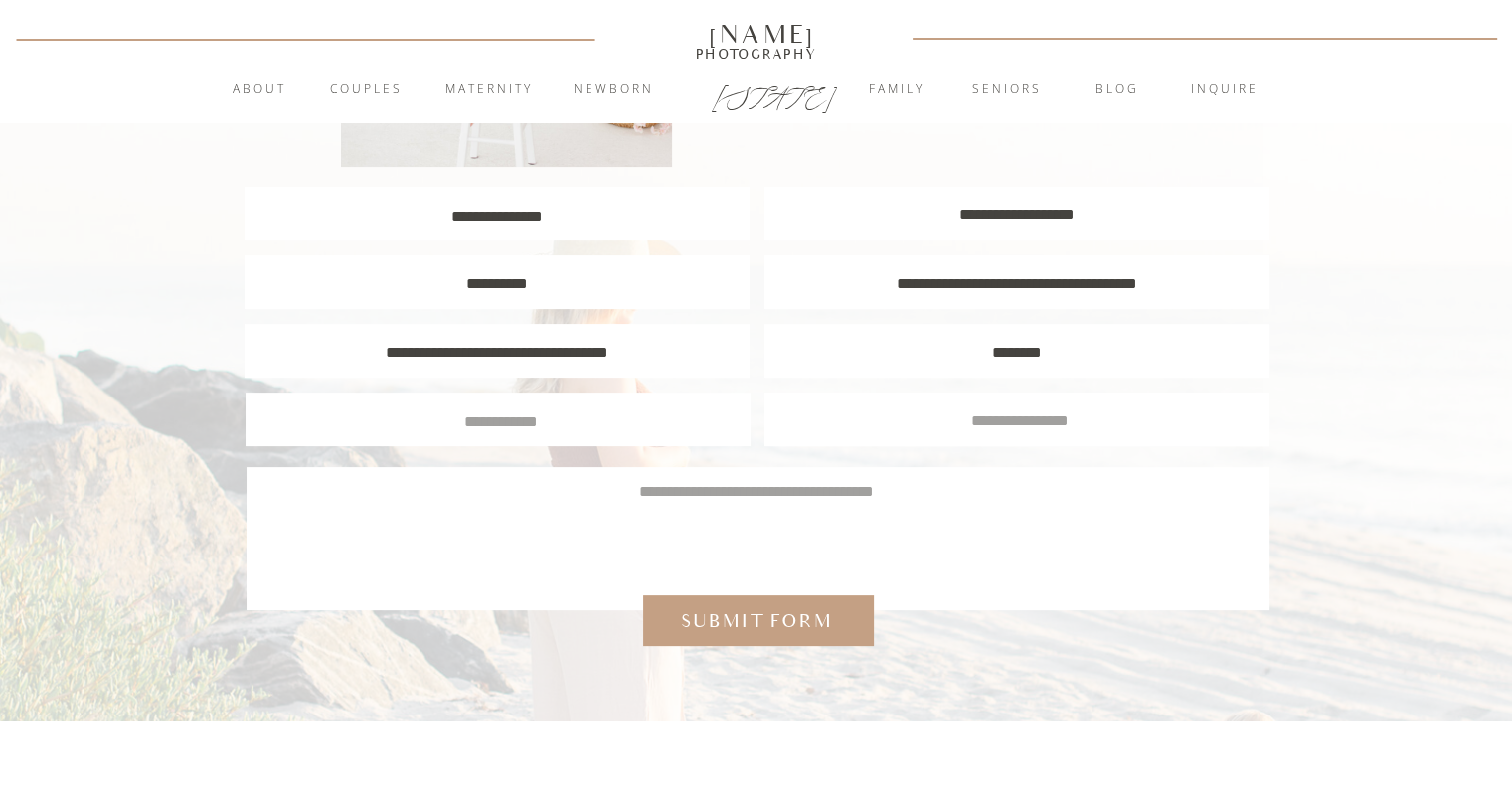 type on "********" 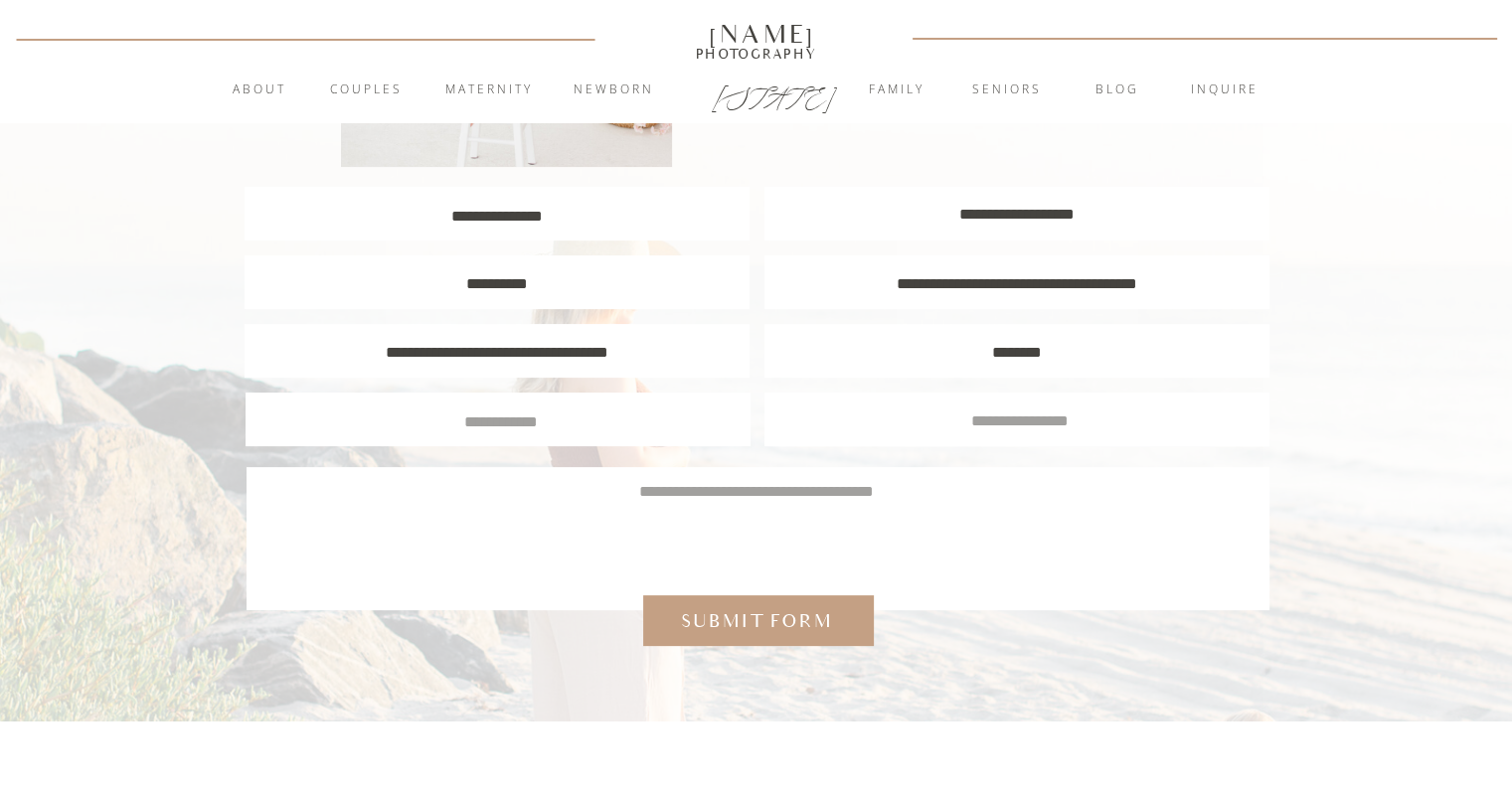 click at bounding box center [501, 419] 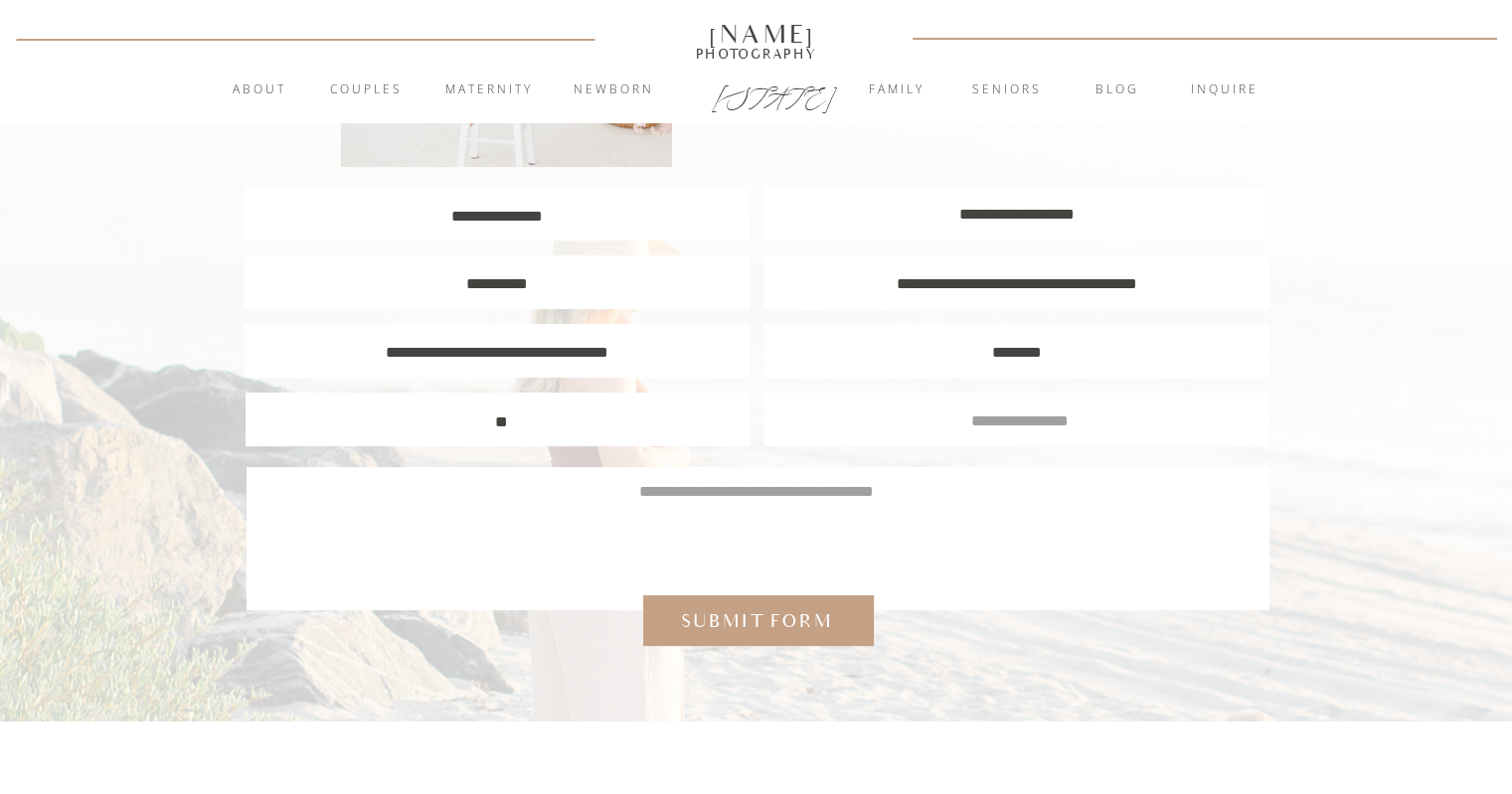 scroll, scrollTop: 2, scrollLeft: 0, axis: vertical 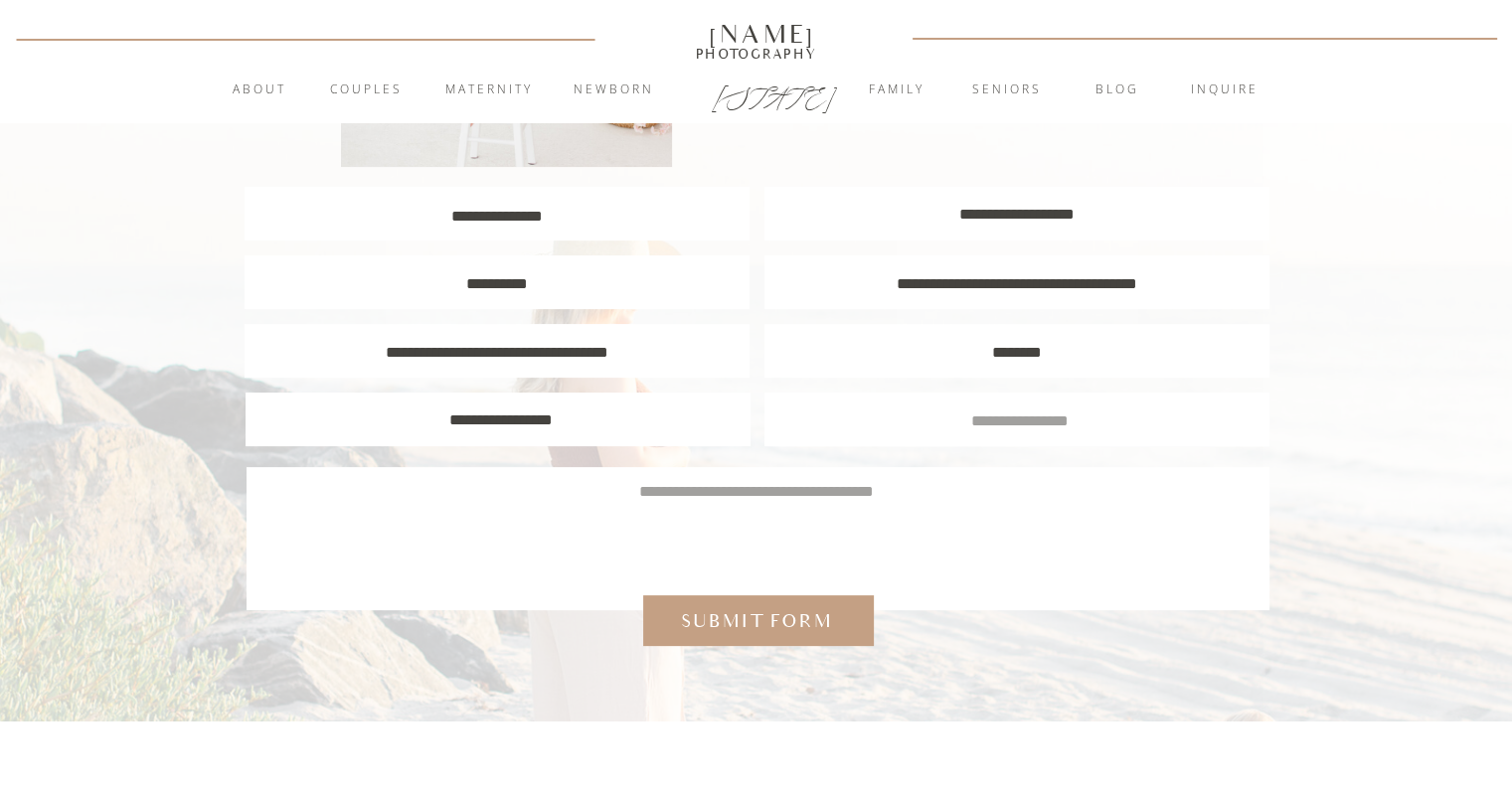 click on "**********" at bounding box center [501, 419] 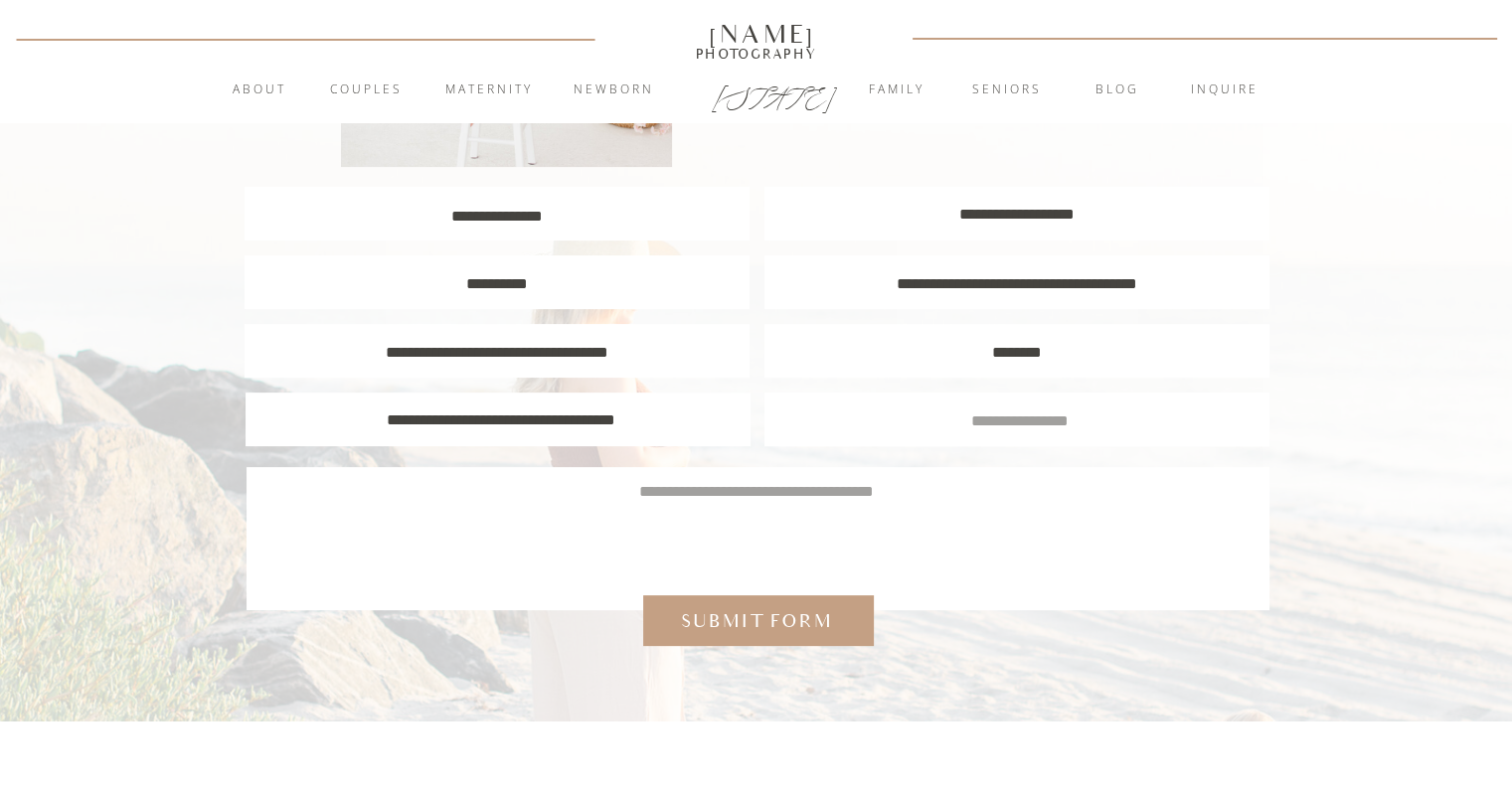 type on "**********" 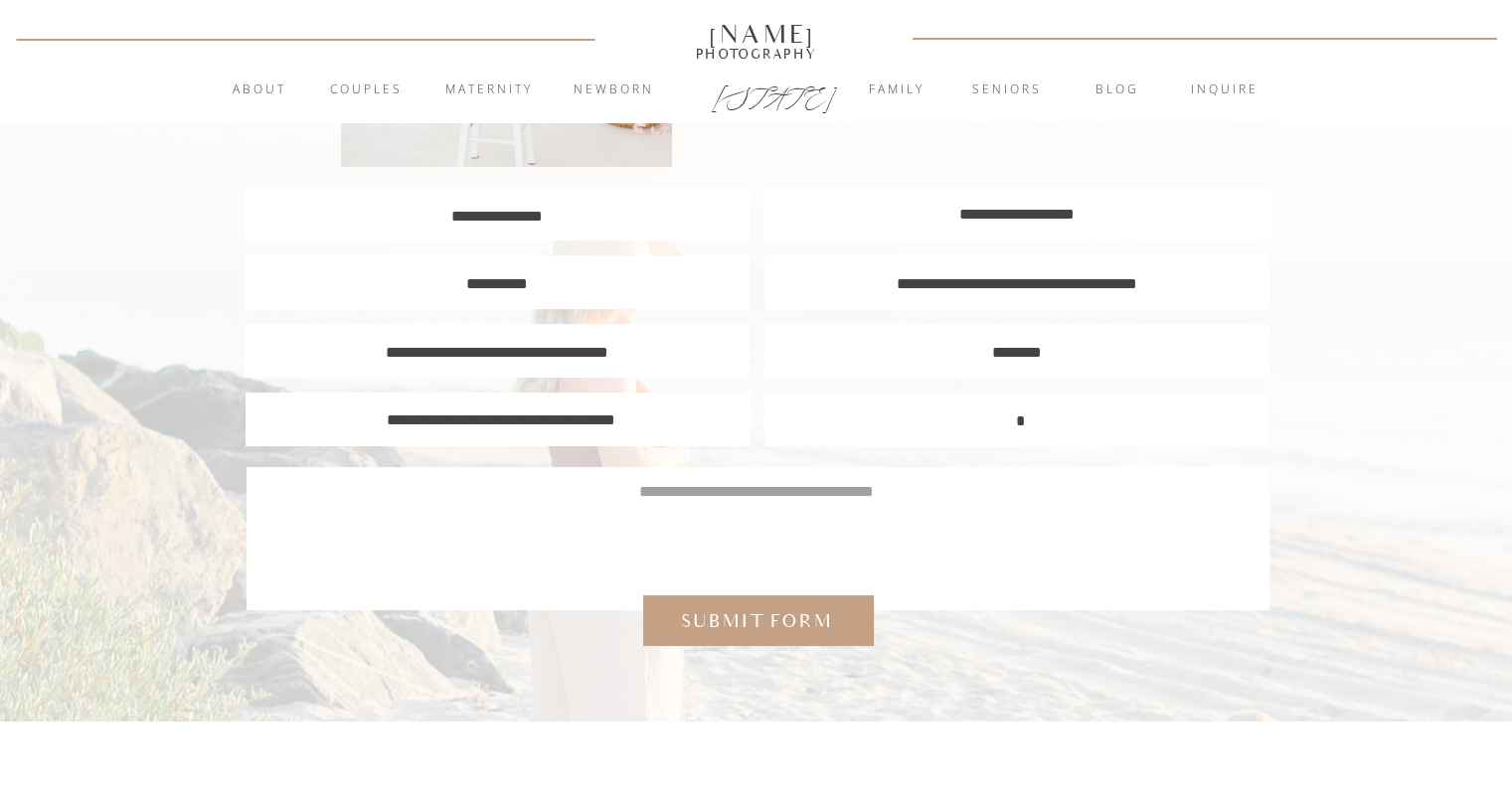 scroll, scrollTop: 2, scrollLeft: 0, axis: vertical 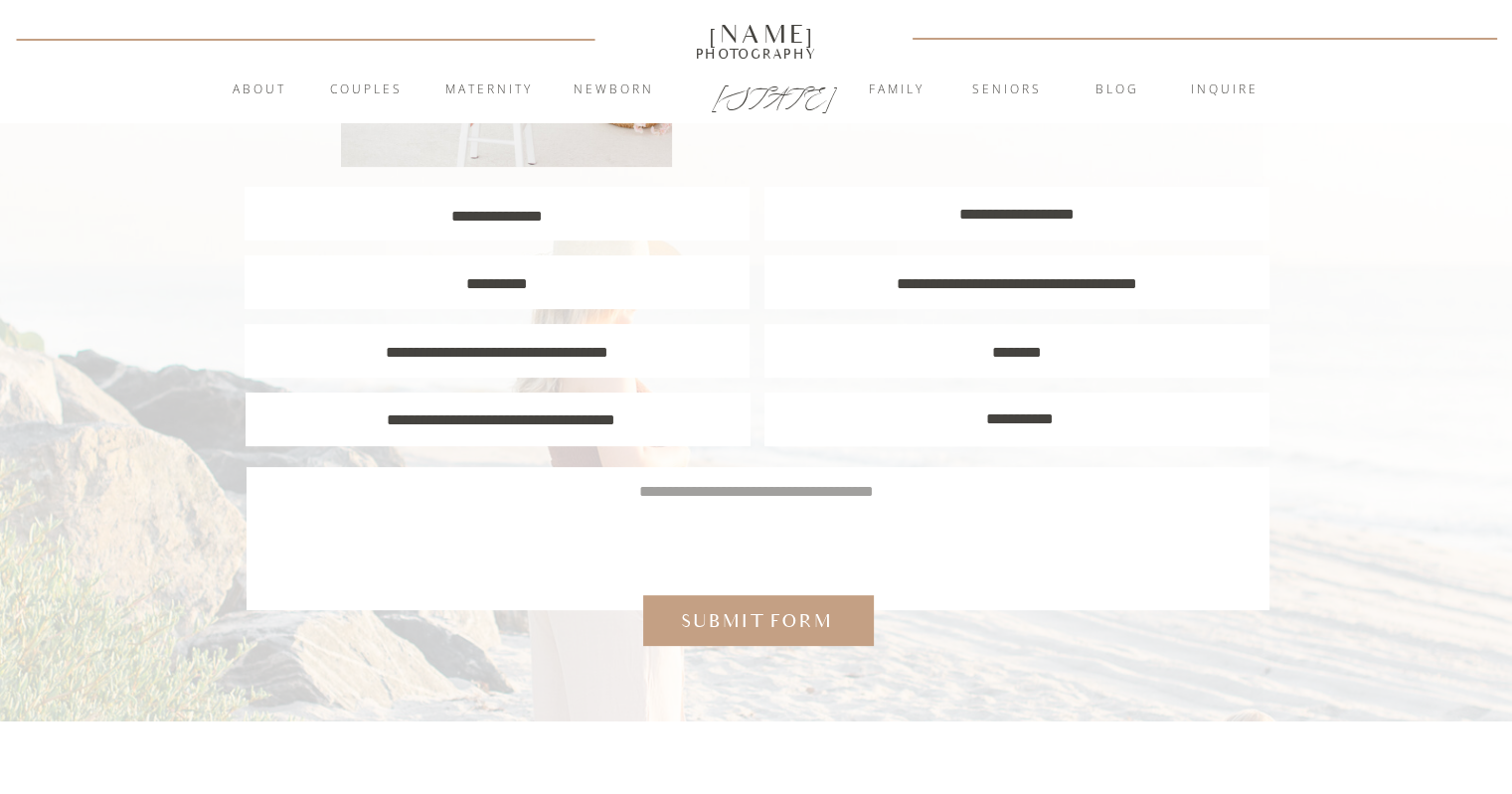 type on "**********" 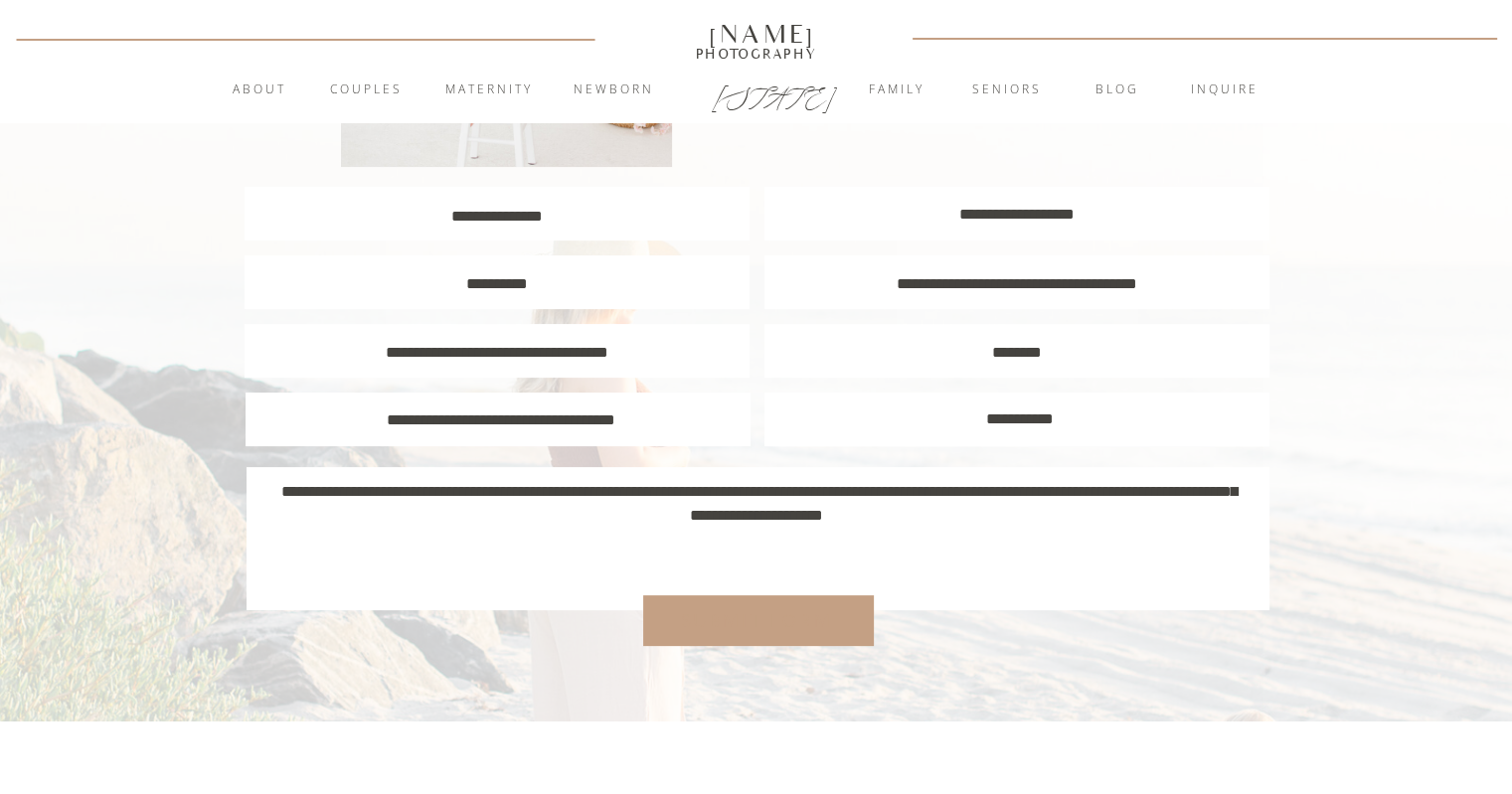 type on "**********" 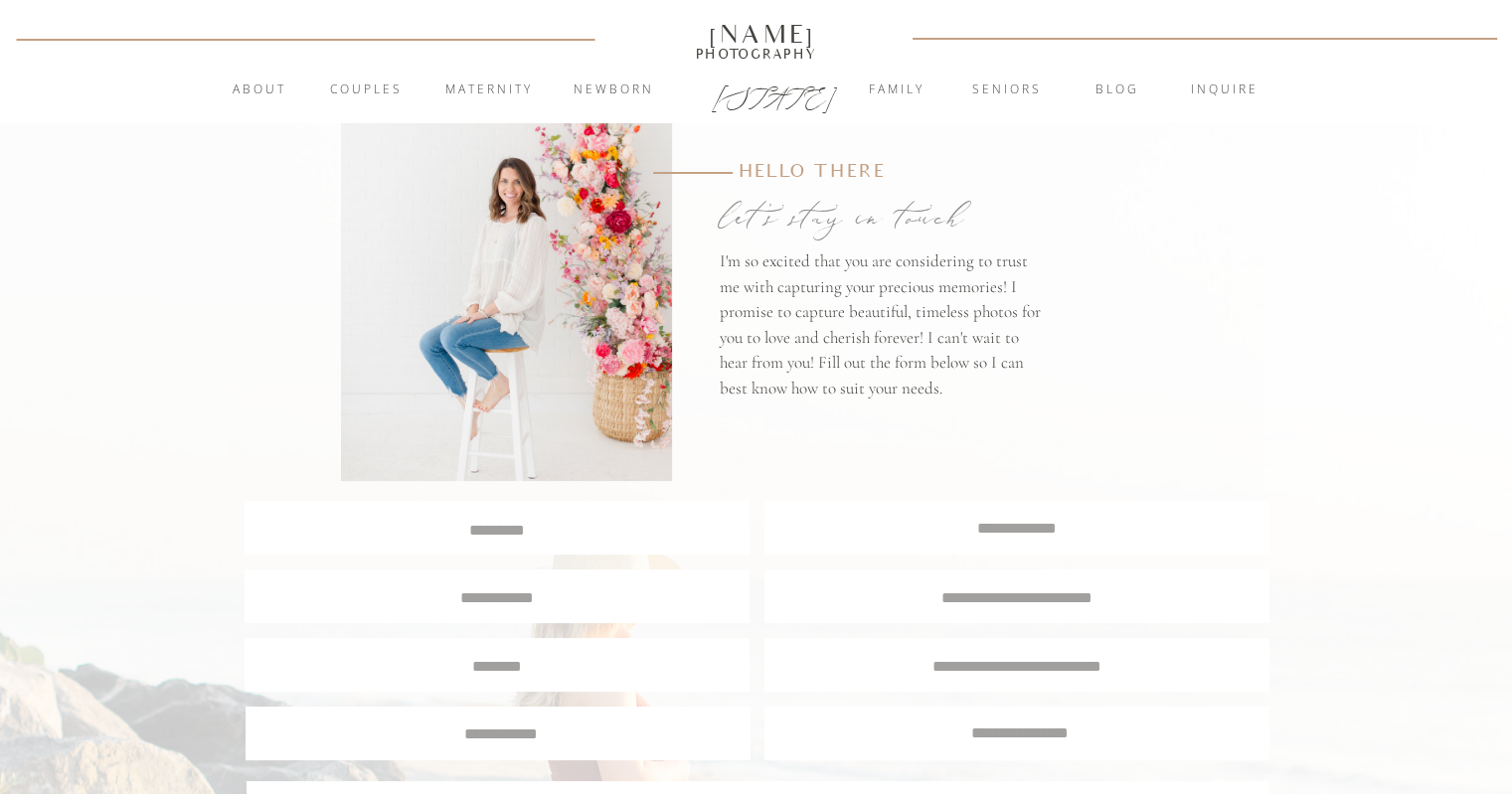 scroll, scrollTop: 0, scrollLeft: 0, axis: both 